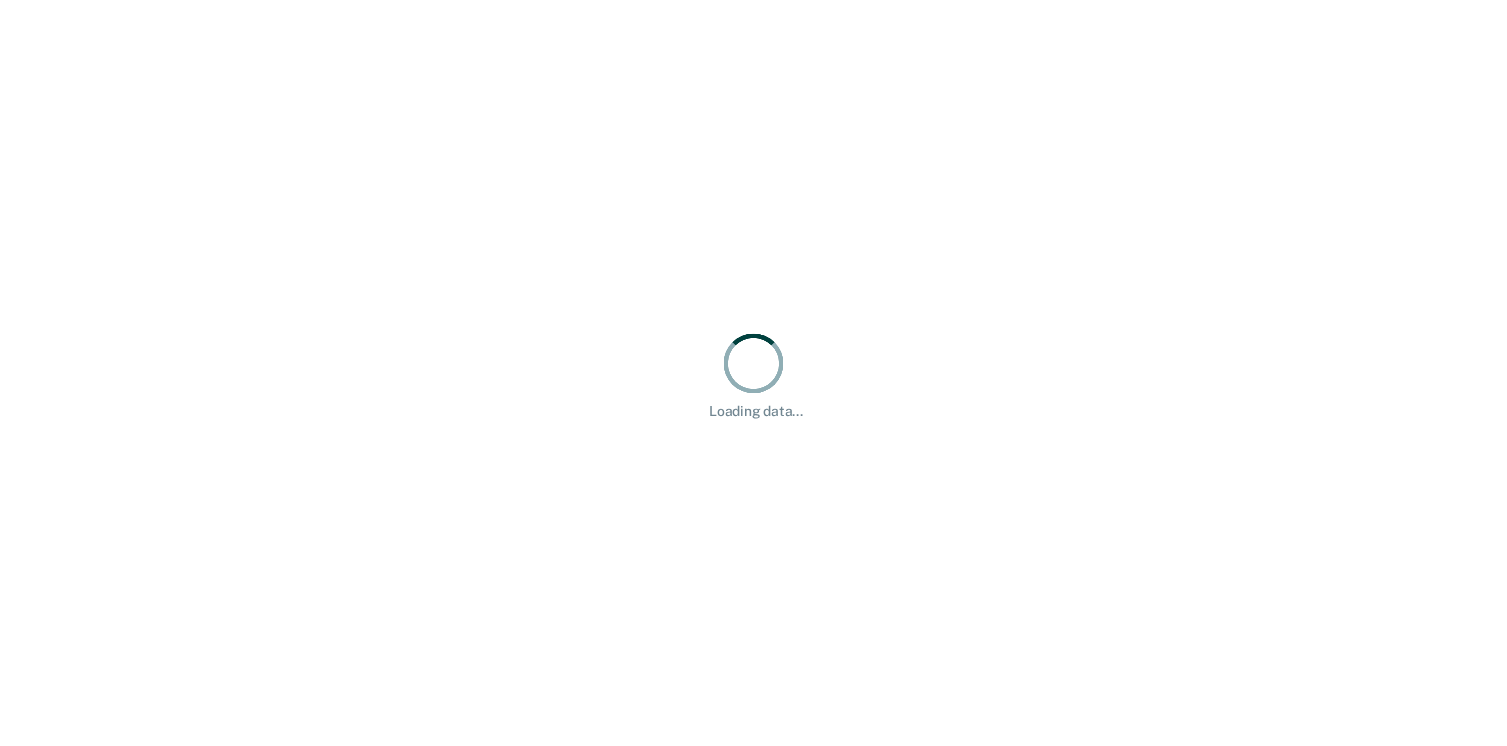 scroll, scrollTop: 0, scrollLeft: 0, axis: both 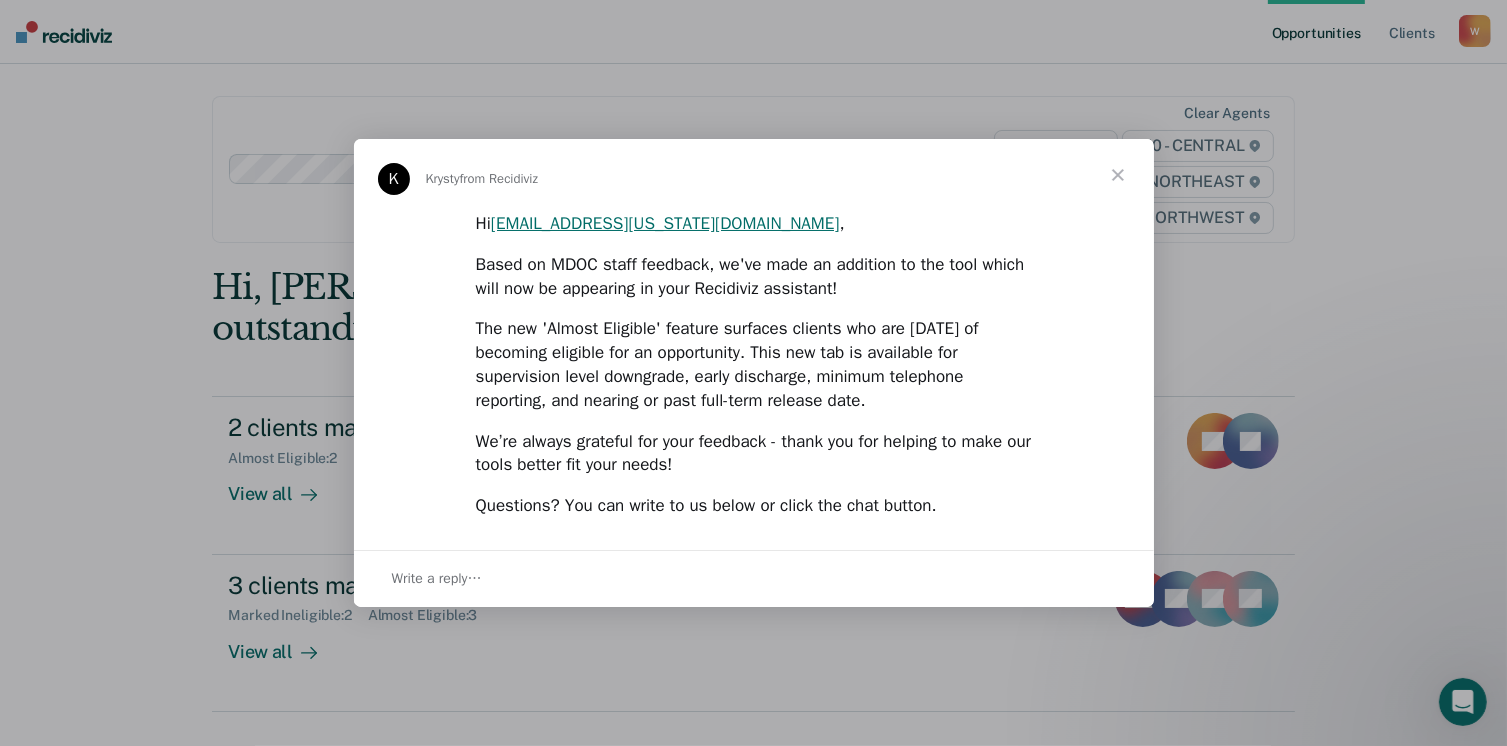 click at bounding box center [1118, 175] 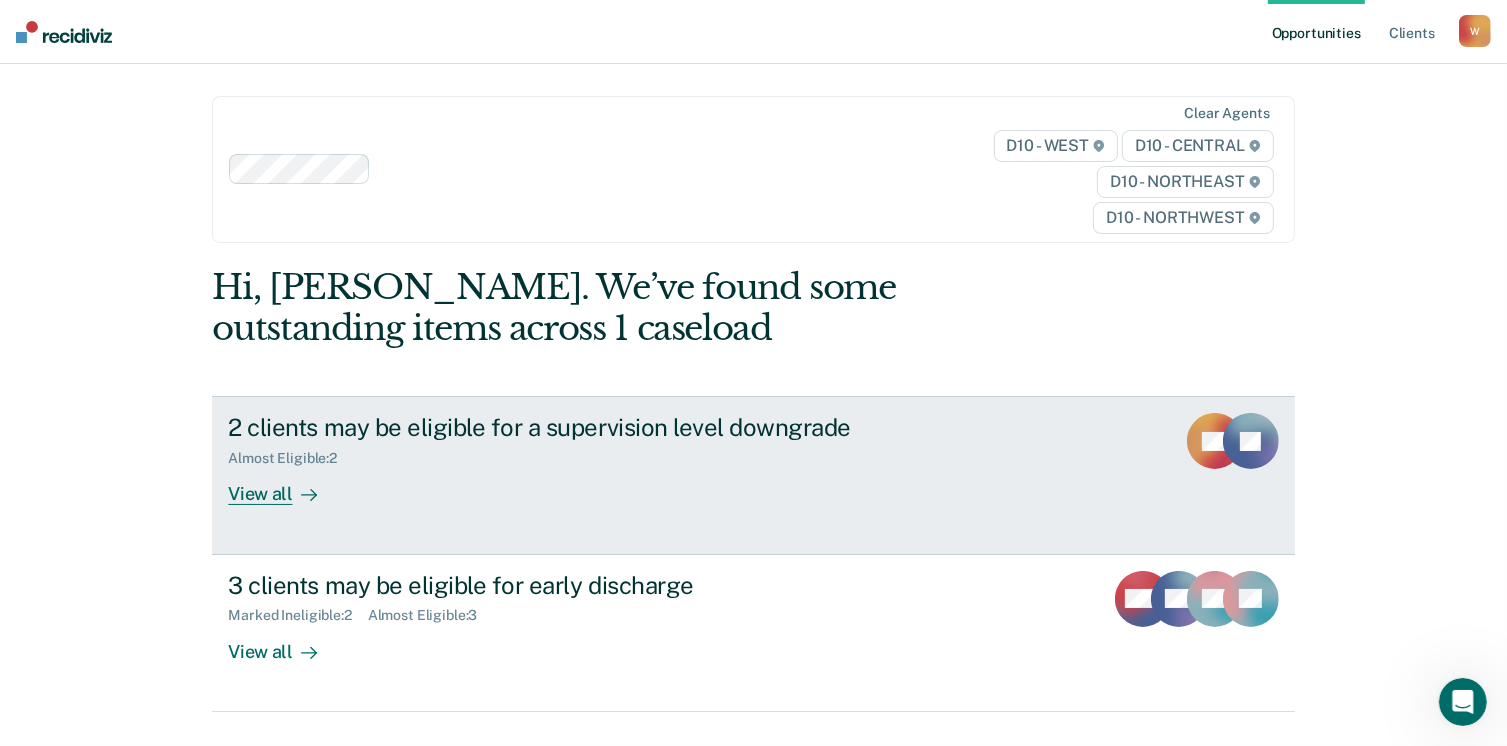 click on "View all" at bounding box center (284, 486) 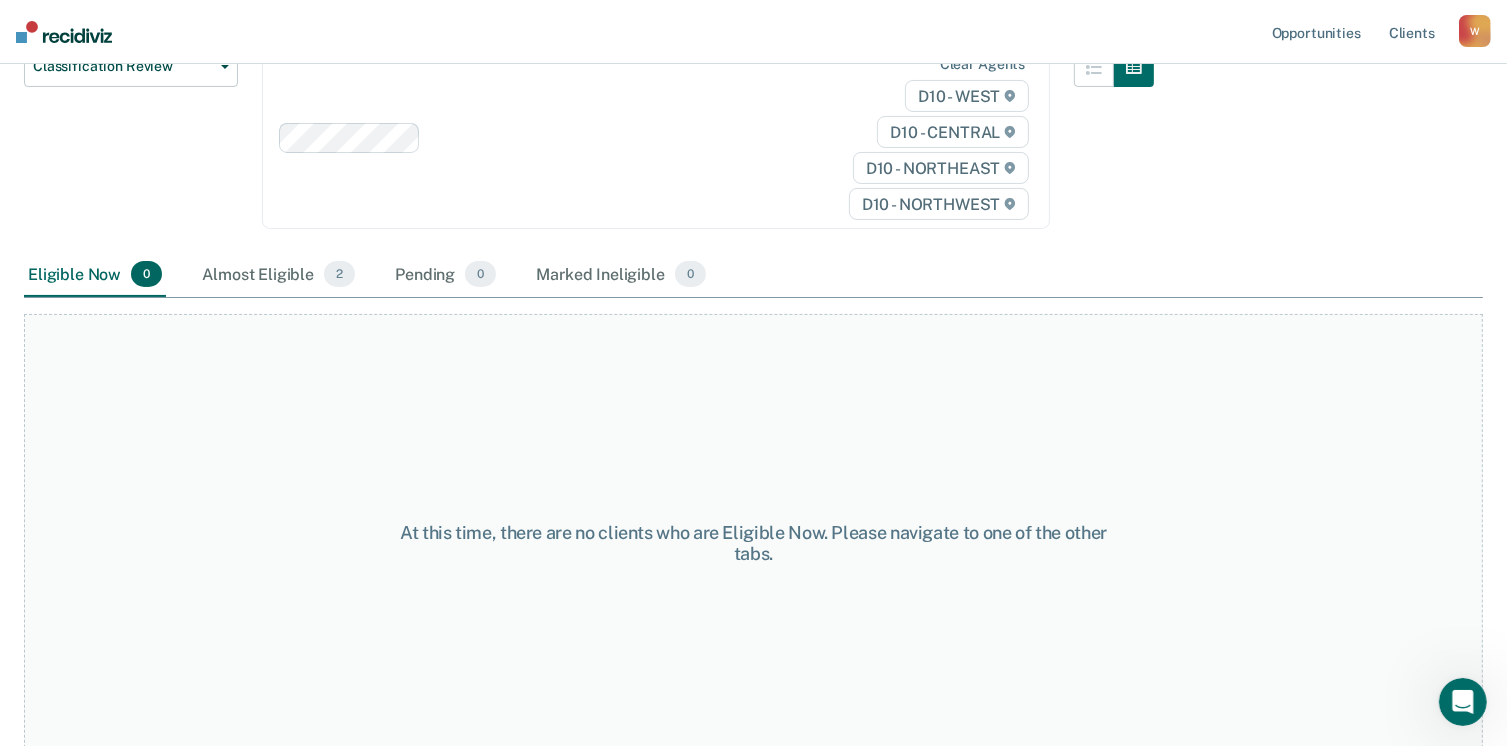 scroll, scrollTop: 282, scrollLeft: 0, axis: vertical 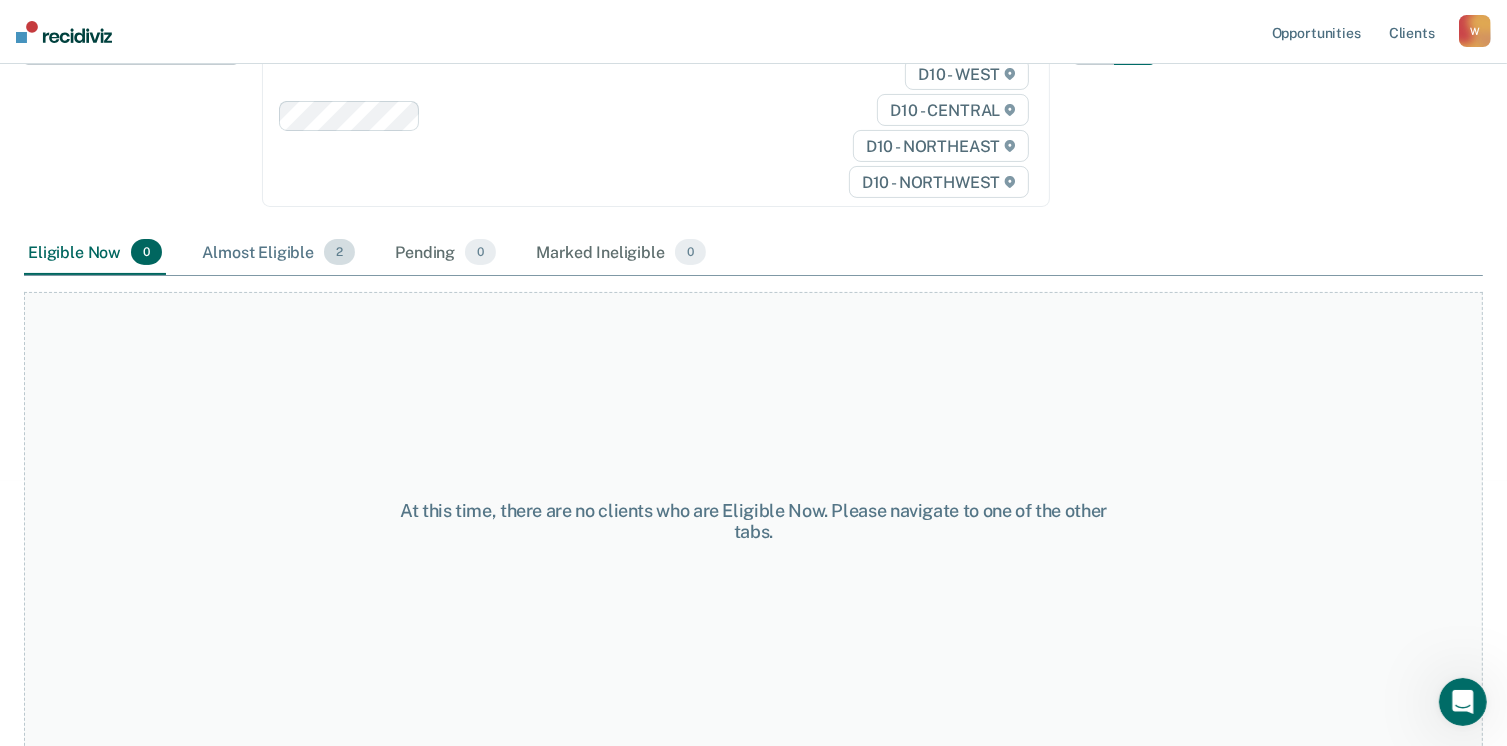 click on "Almost Eligible 2" at bounding box center [278, 253] 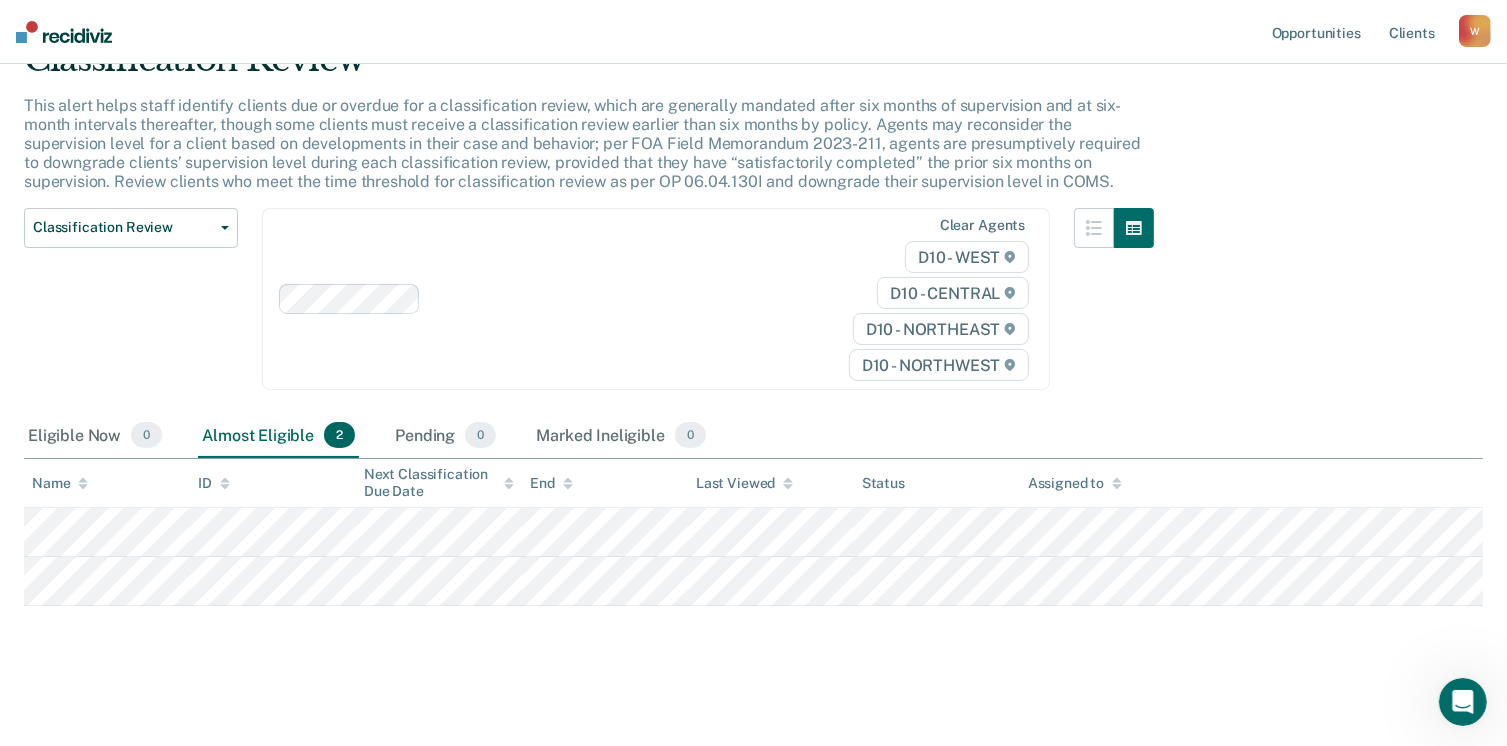 scroll, scrollTop: 100, scrollLeft: 0, axis: vertical 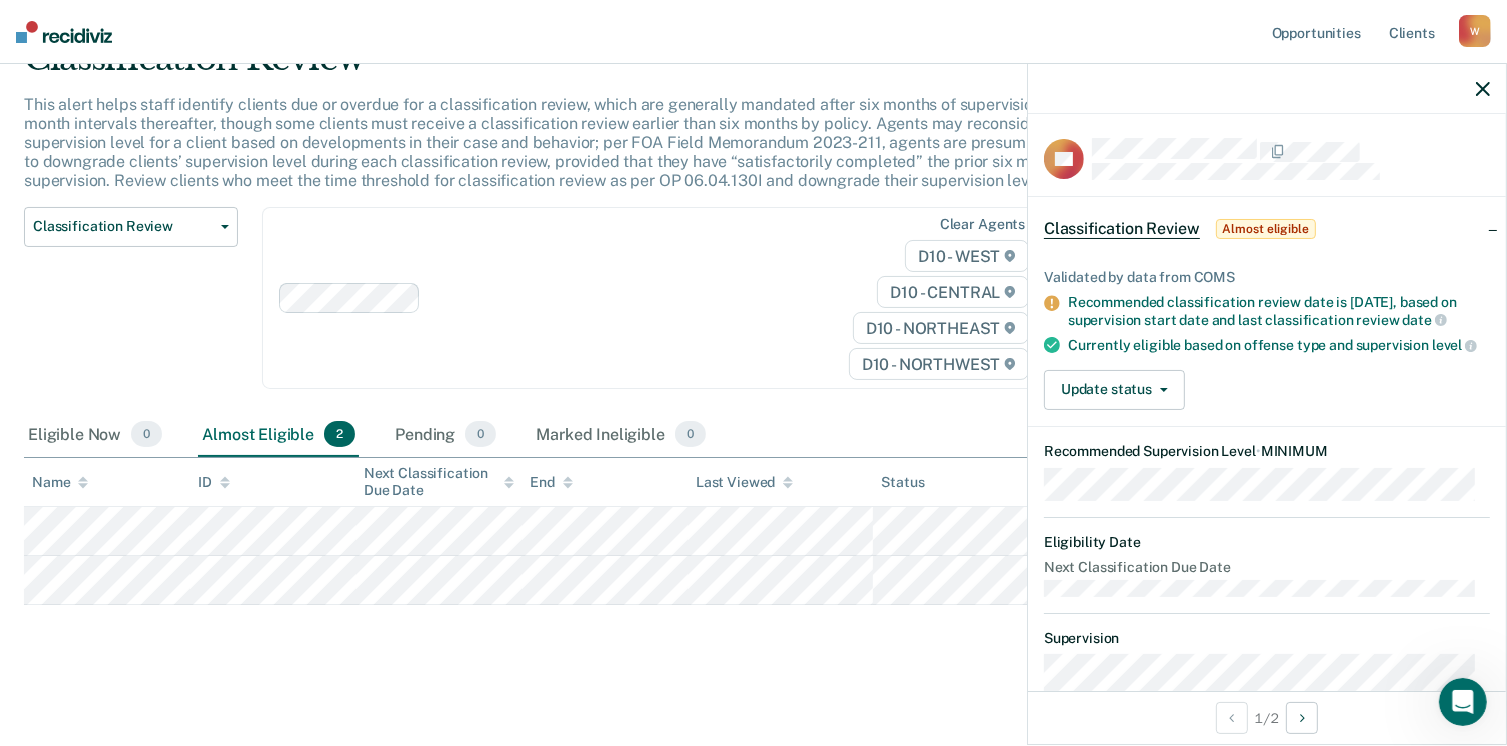 click on "Classification Review   This alert helps staff identify clients due or overdue for a classification review, which are generally mandated after six months of supervision and at six-month intervals thereafter, though some clients must receive a classification review earlier than six months by policy. Agents may reconsider the supervision level for a client based on developments in their case and behavior; per FOA Field Memorandum 2023-211, agents are presumptively required to downgrade clients’ supervision level during each classification review, provided that they have “satisfactorily completed” the prior six months on supervision. Review clients who meet the time threshold for classification review as per OP 06.04.130I and downgrade their supervision level in COMS. Classification Review Classification Review Early Discharge Minimum Telephone Reporting Overdue for Discharge Supervision Level Mismatch Clear   agents D10 - WEST   D10 - CENTRAL   D10 - NORTHEAST   D10 - NORTHWEST   Eligible Now 0 2 0 0" at bounding box center (753, 350) 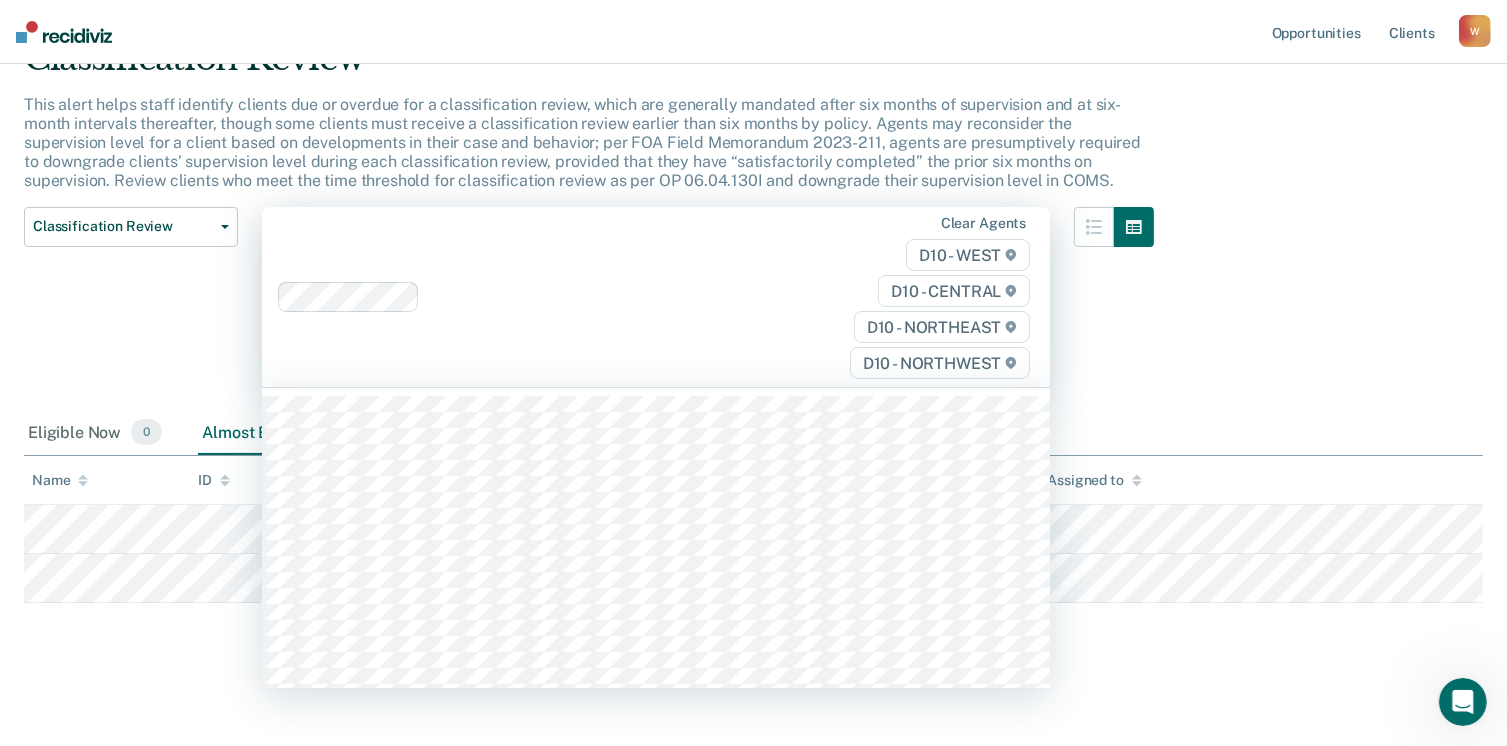 click on "Clear   agents D10 - WEST   D10 - CENTRAL   D10 - NORTHEAST   D10 - NORTHWEST" at bounding box center [656, 297] 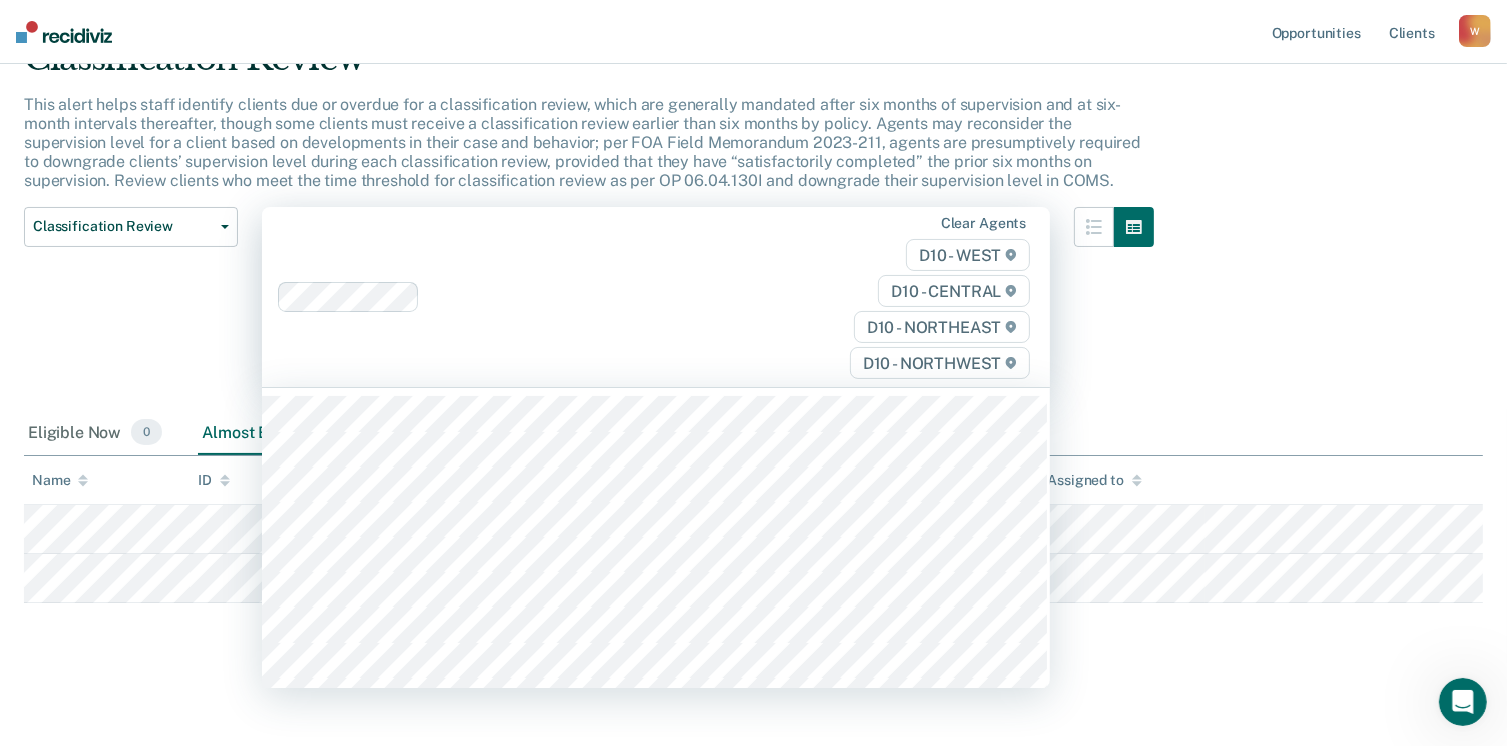 scroll, scrollTop: 99, scrollLeft: 0, axis: vertical 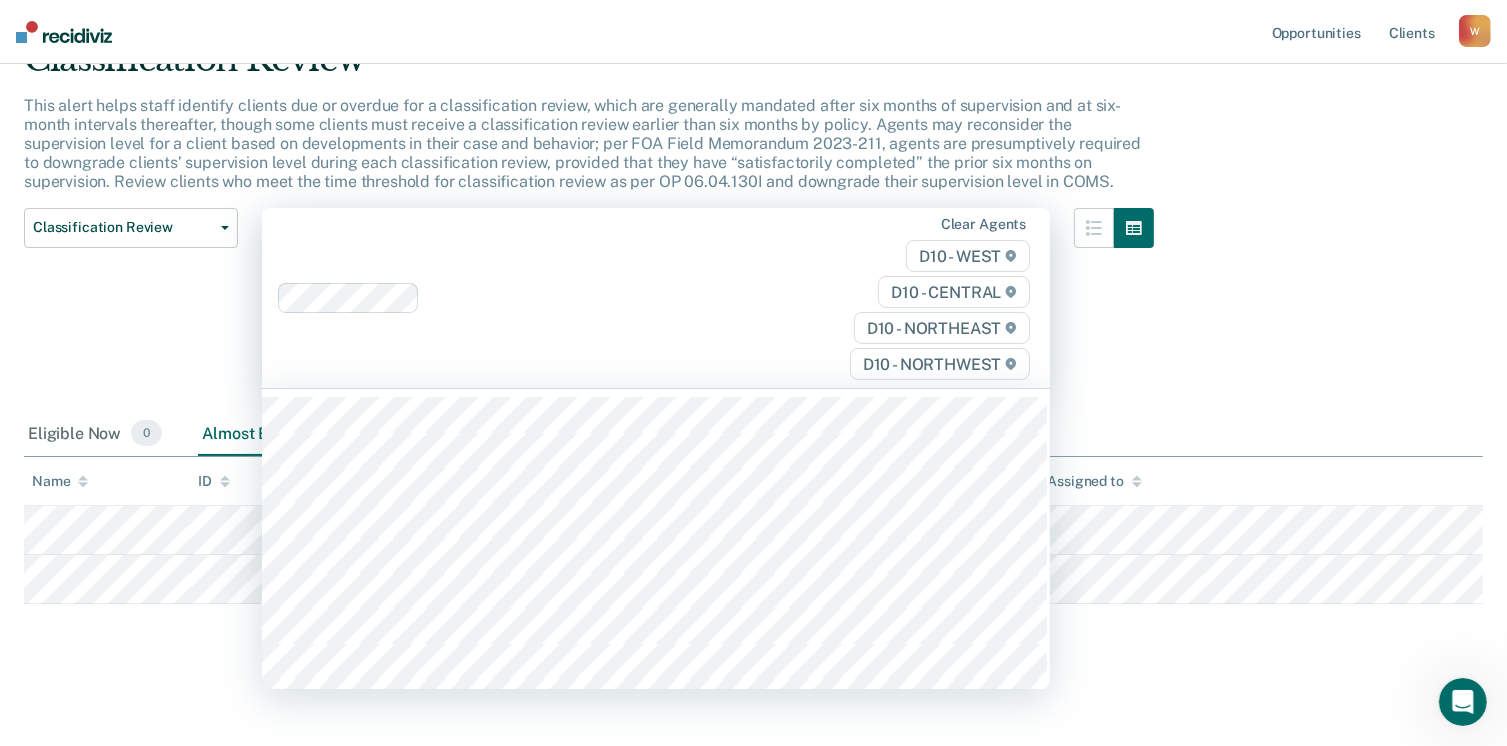 click on "Classification Review   This alert helps staff identify clients due or overdue for a classification review, which are generally mandated after six months of supervision and at six-month intervals thereafter, though some clients must receive a classification review earlier than six months by policy. Agents may reconsider the supervision level for a client based on developments in their case and behavior; per FOA Field Memorandum 2023-211, agents are presumptively required to downgrade clients’ supervision level during each classification review, provided that they have “satisfactorily completed” the prior six months on supervision. Review clients who meet the time threshold for classification review as per OP 06.04.130I and downgrade their supervision level in COMS. Classification Review Classification Review Early Discharge Minimum Telephone Reporting Overdue for Discharge Supervision Level Mismatch 315 results available. Clear   agents D10 - WEST   D10 - CENTRAL   D10 - NORTHEAST   D10 - NORTHWEST 0" at bounding box center (753, 318) 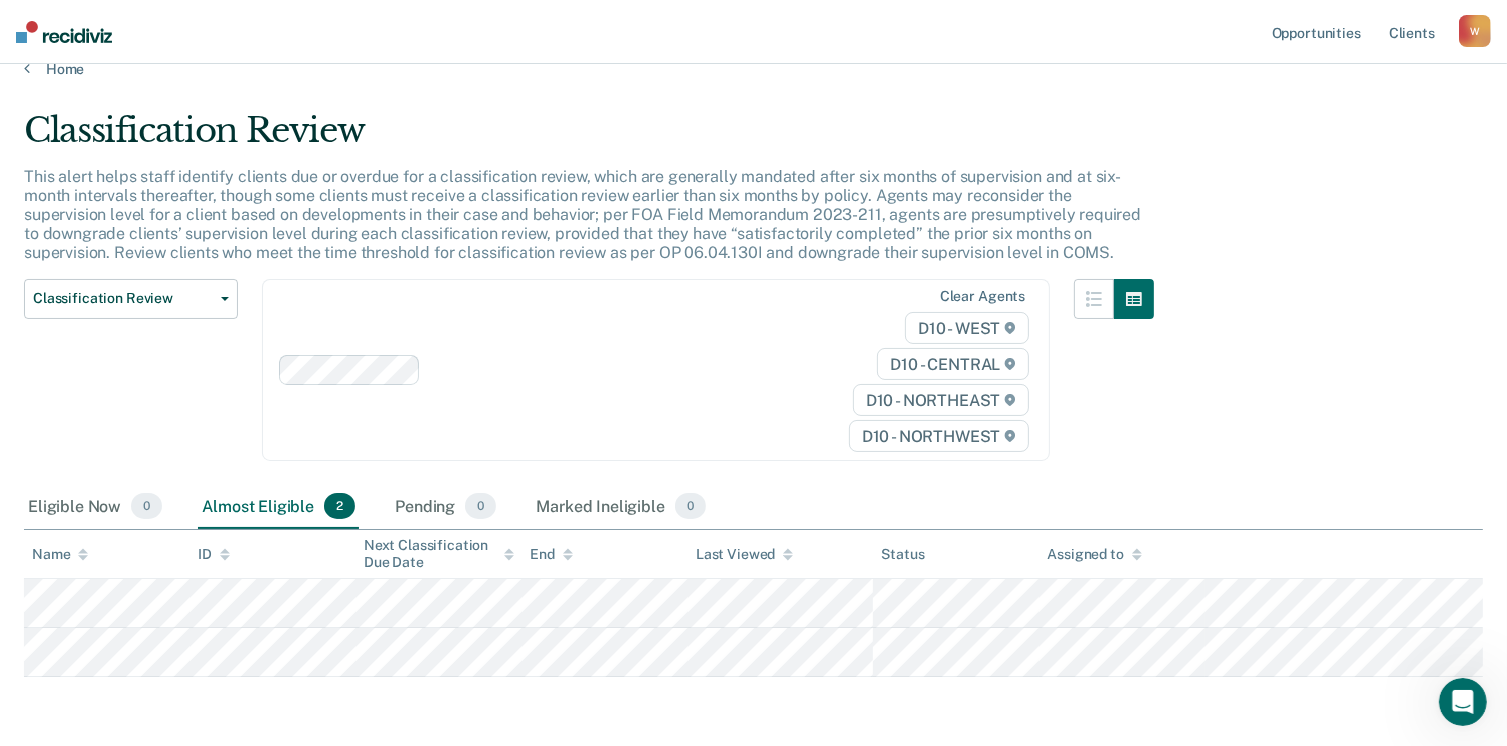 scroll, scrollTop: 0, scrollLeft: 0, axis: both 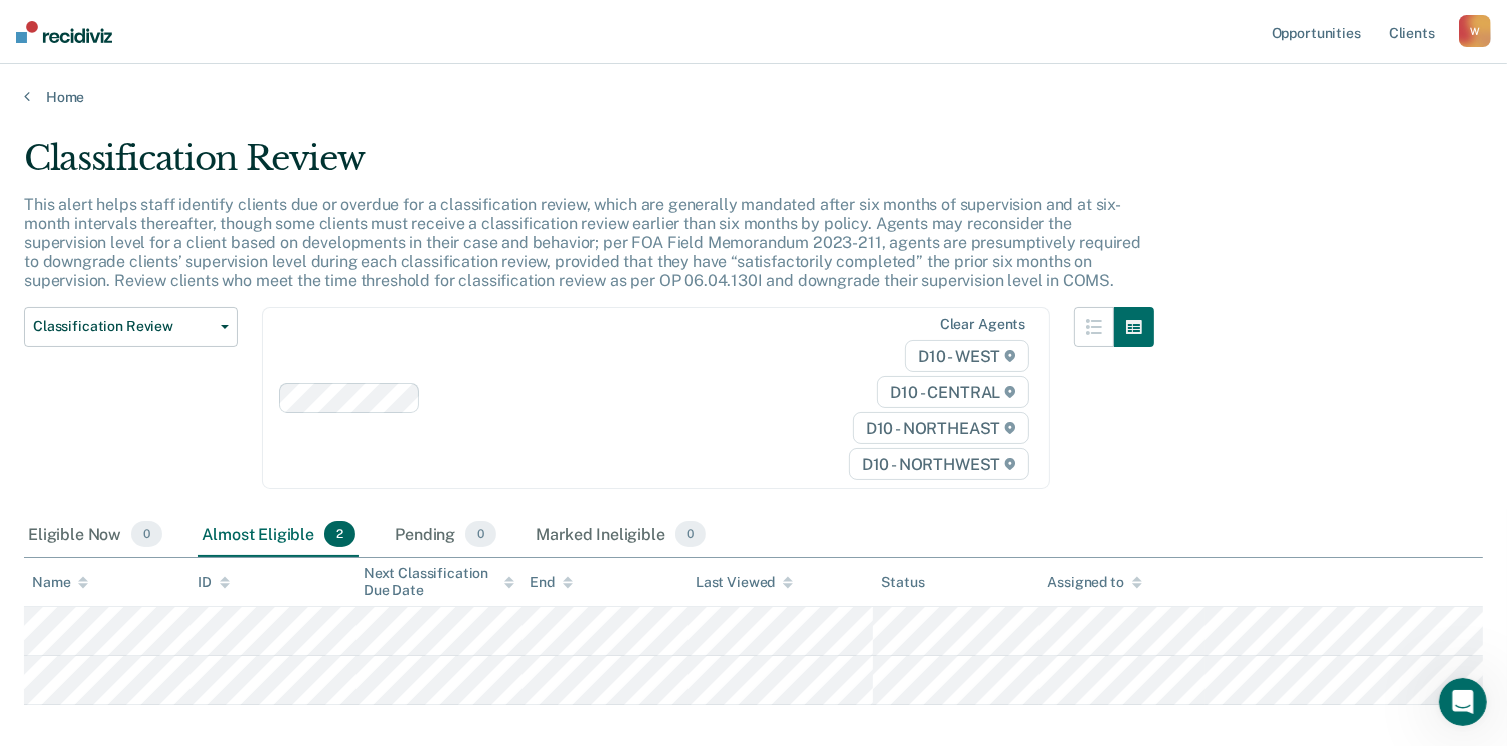 click on "Home" at bounding box center [753, 85] 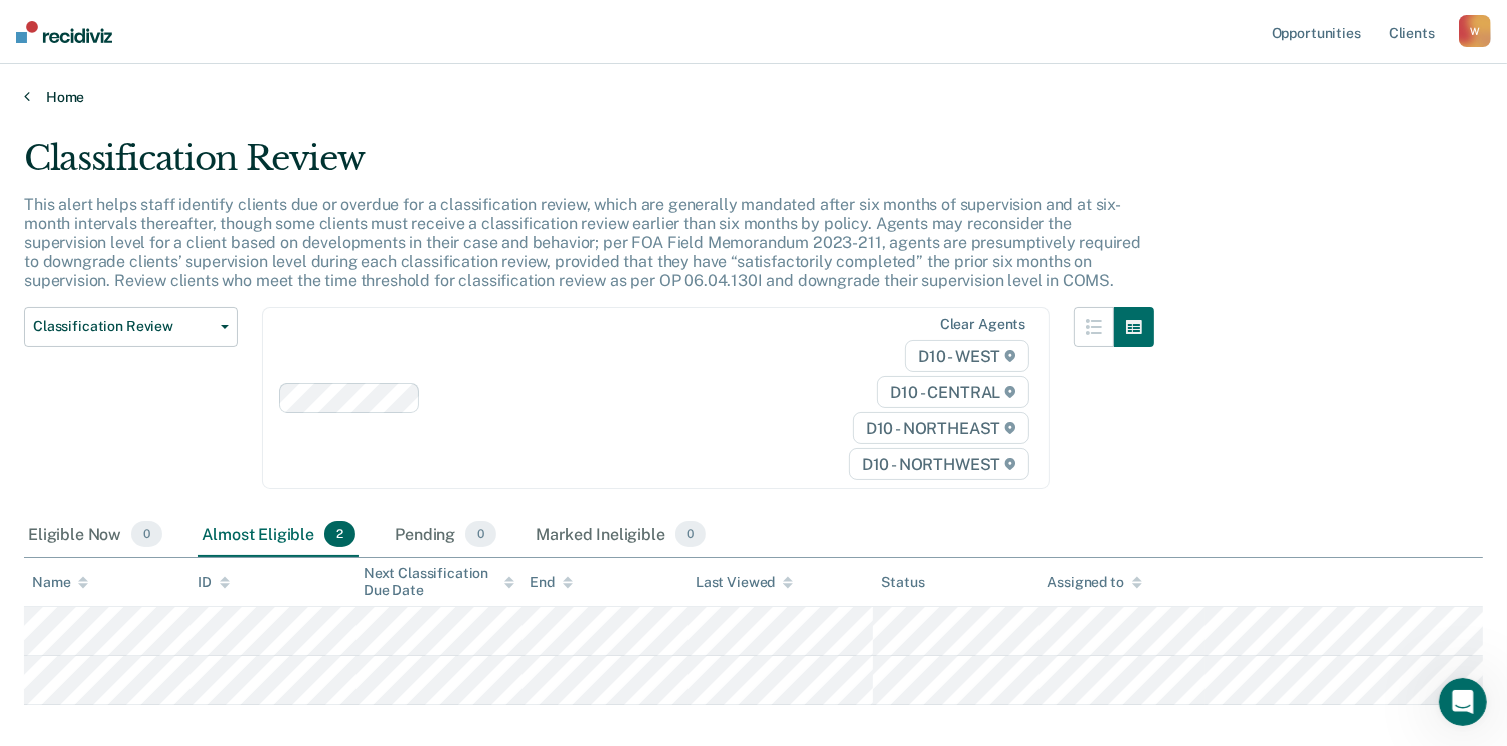click on "Home" at bounding box center [753, 97] 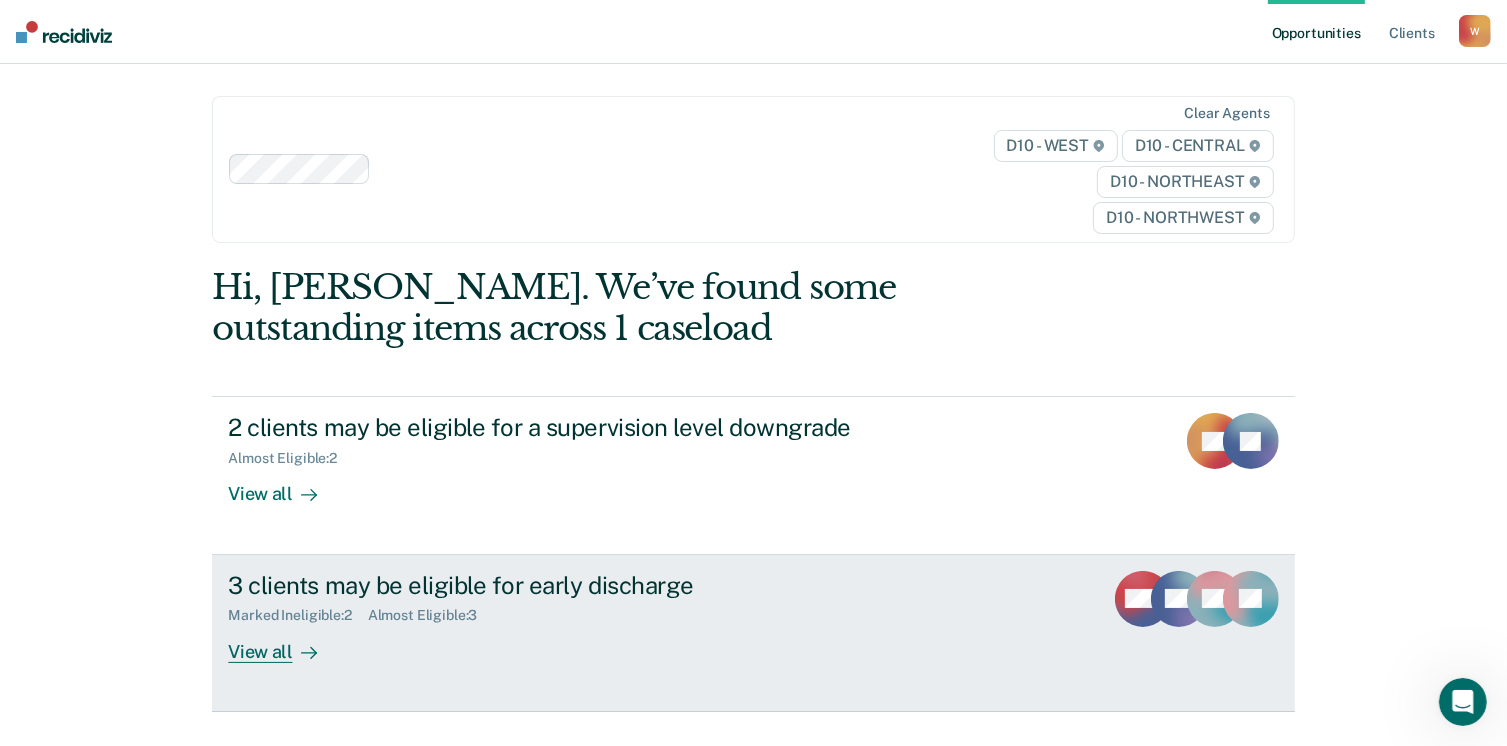 click on "3 clients may be eligible for early discharge" at bounding box center [579, 585] 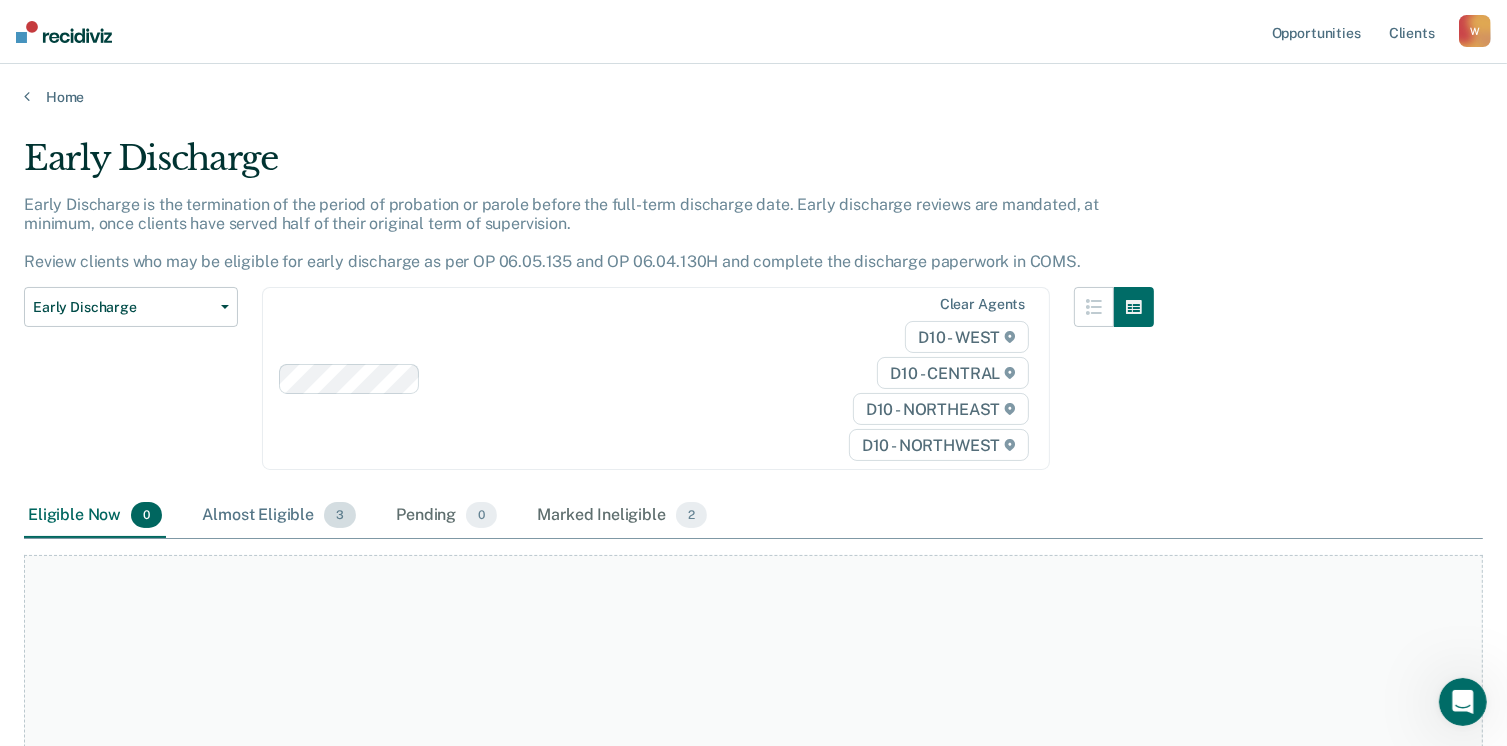 click on "Almost Eligible 3" at bounding box center (279, 516) 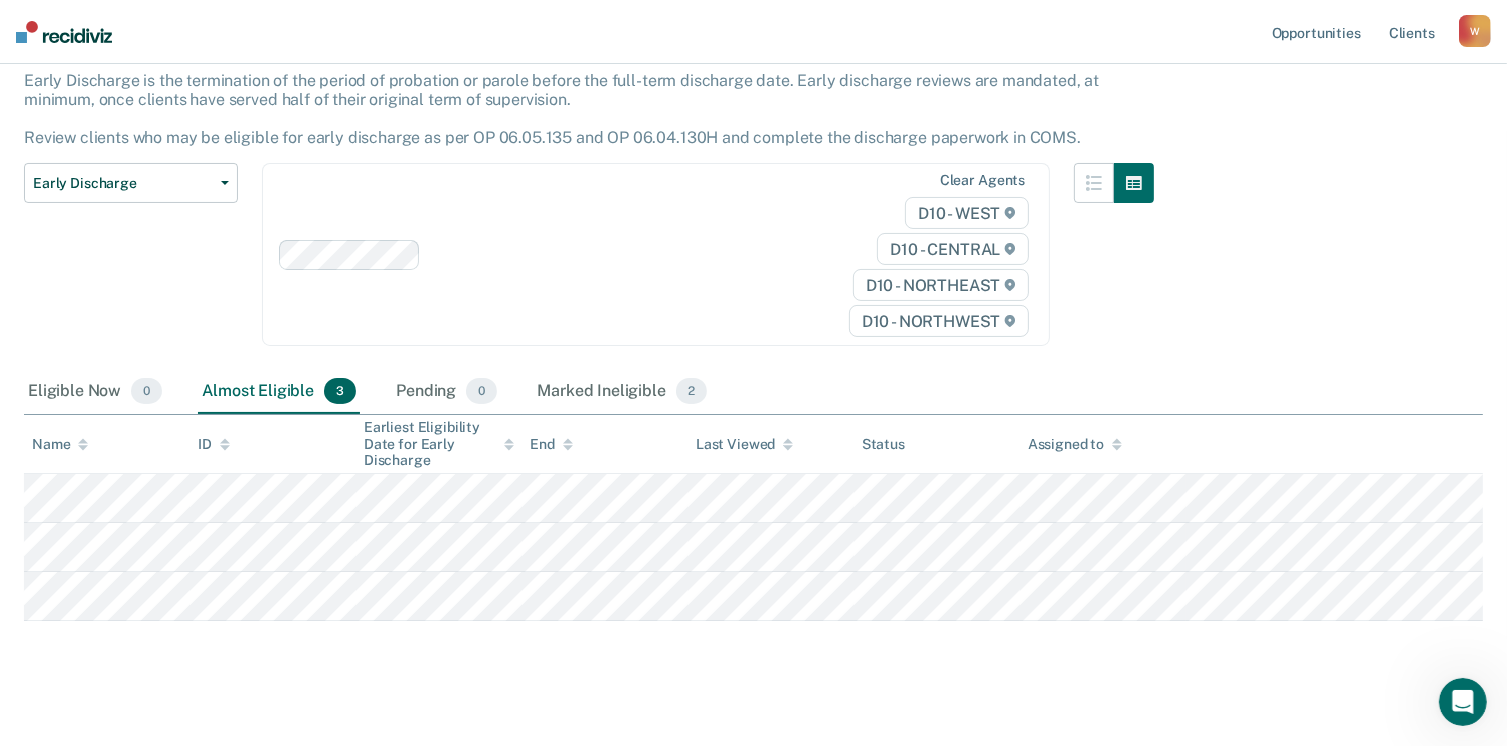 scroll, scrollTop: 140, scrollLeft: 0, axis: vertical 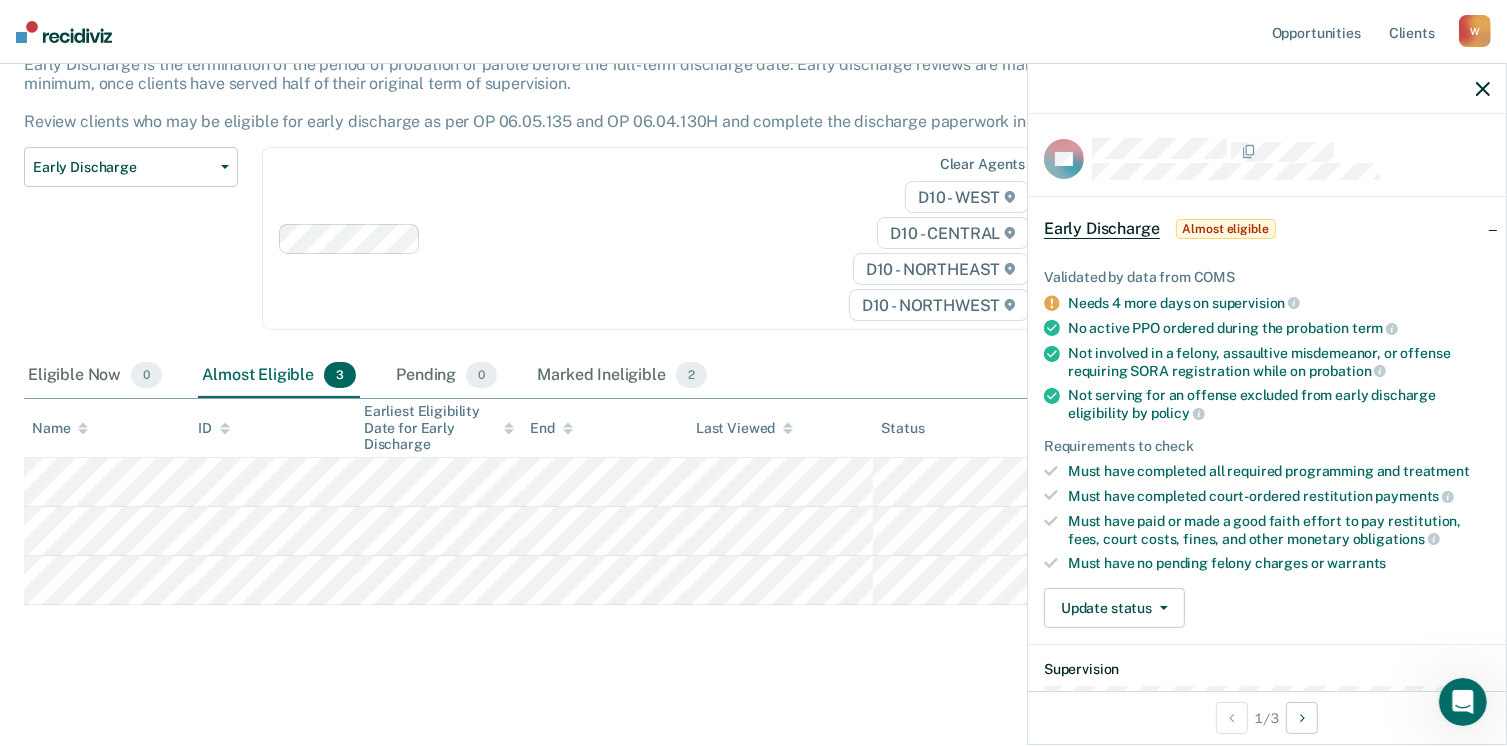 click 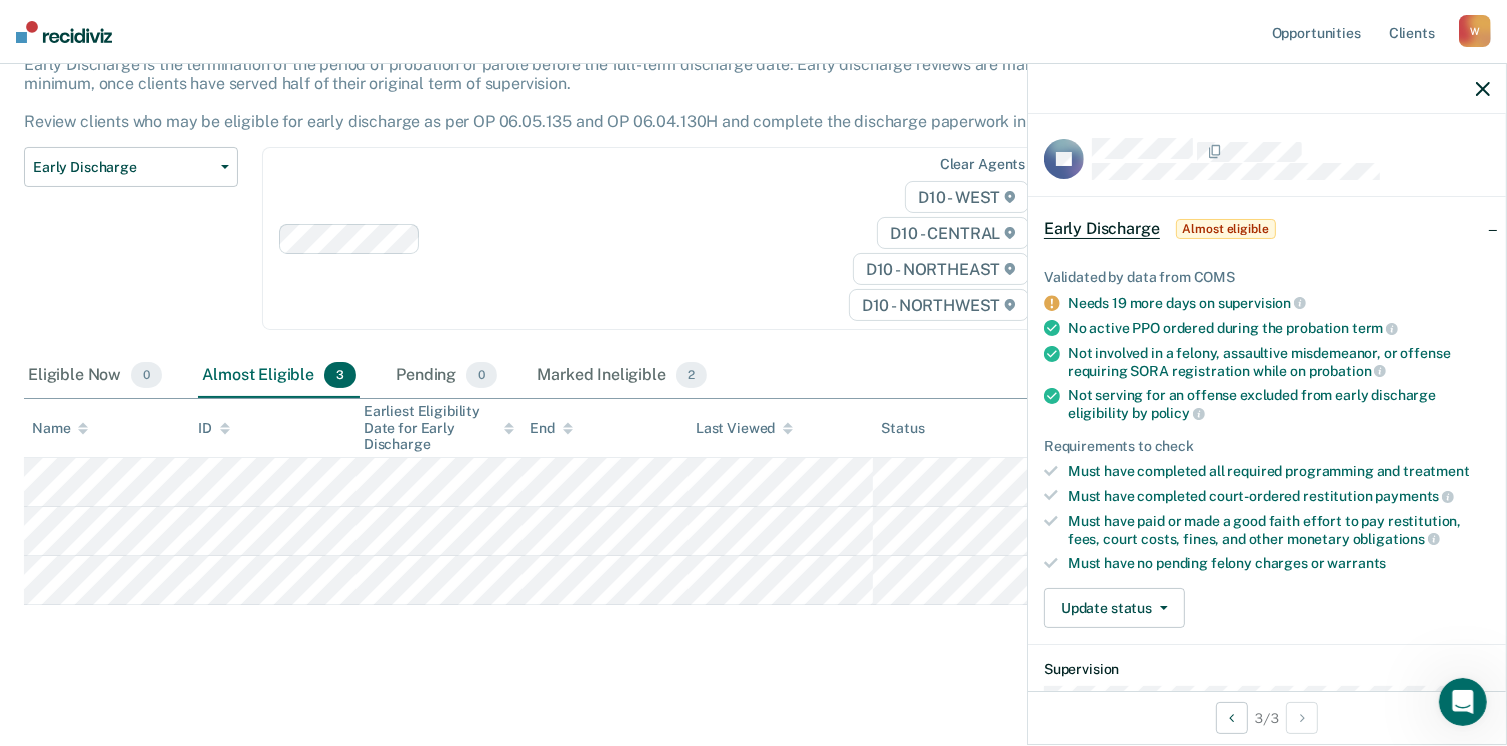 click 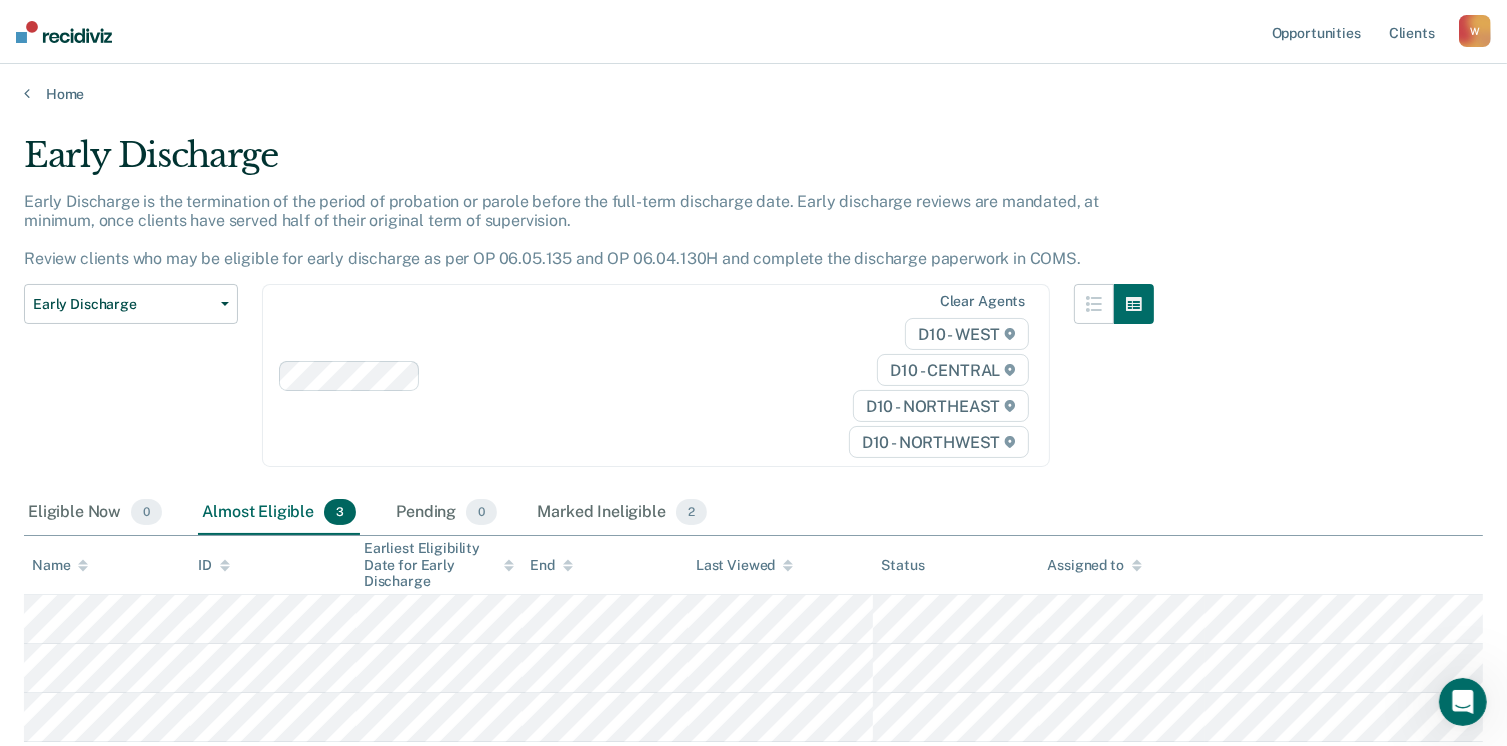 scroll, scrollTop: 0, scrollLeft: 0, axis: both 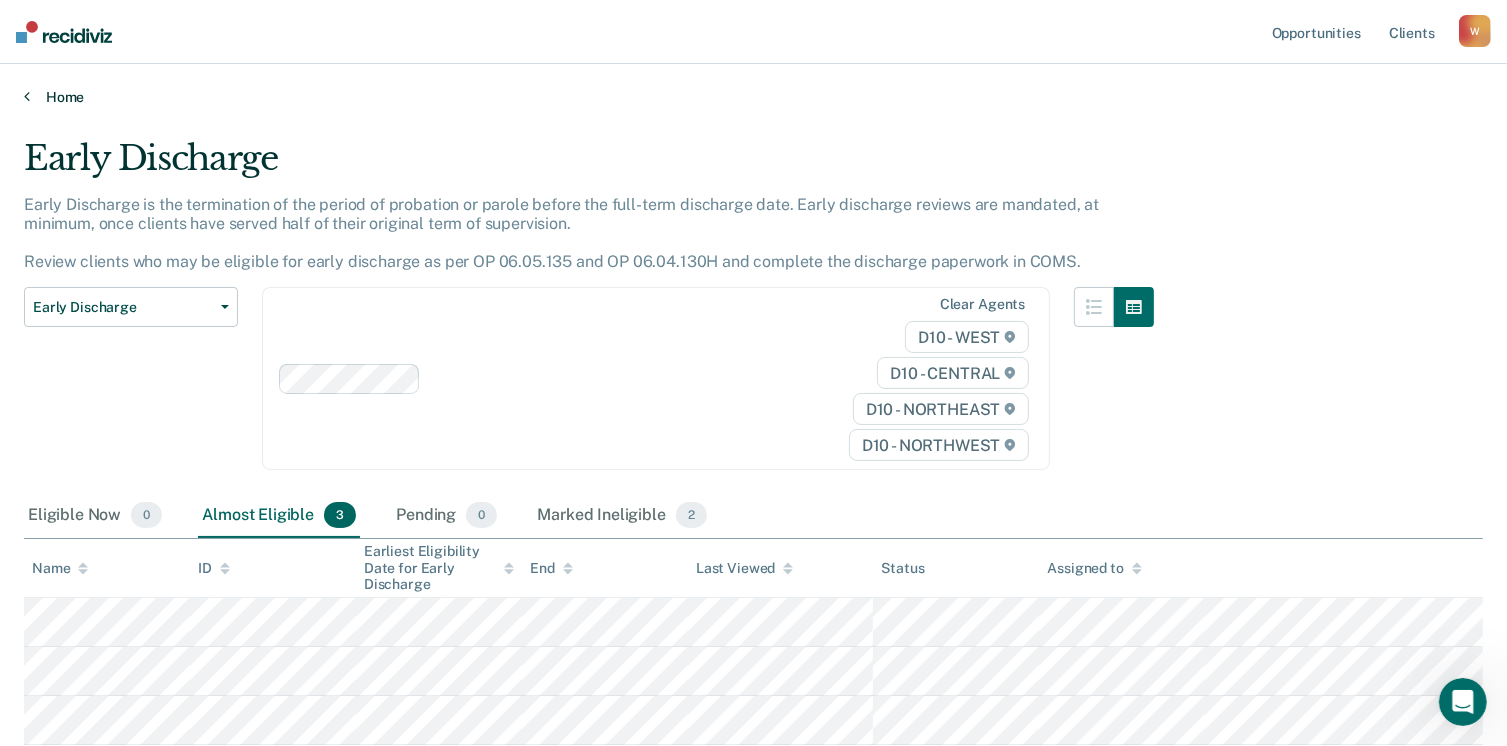 click at bounding box center [27, 96] 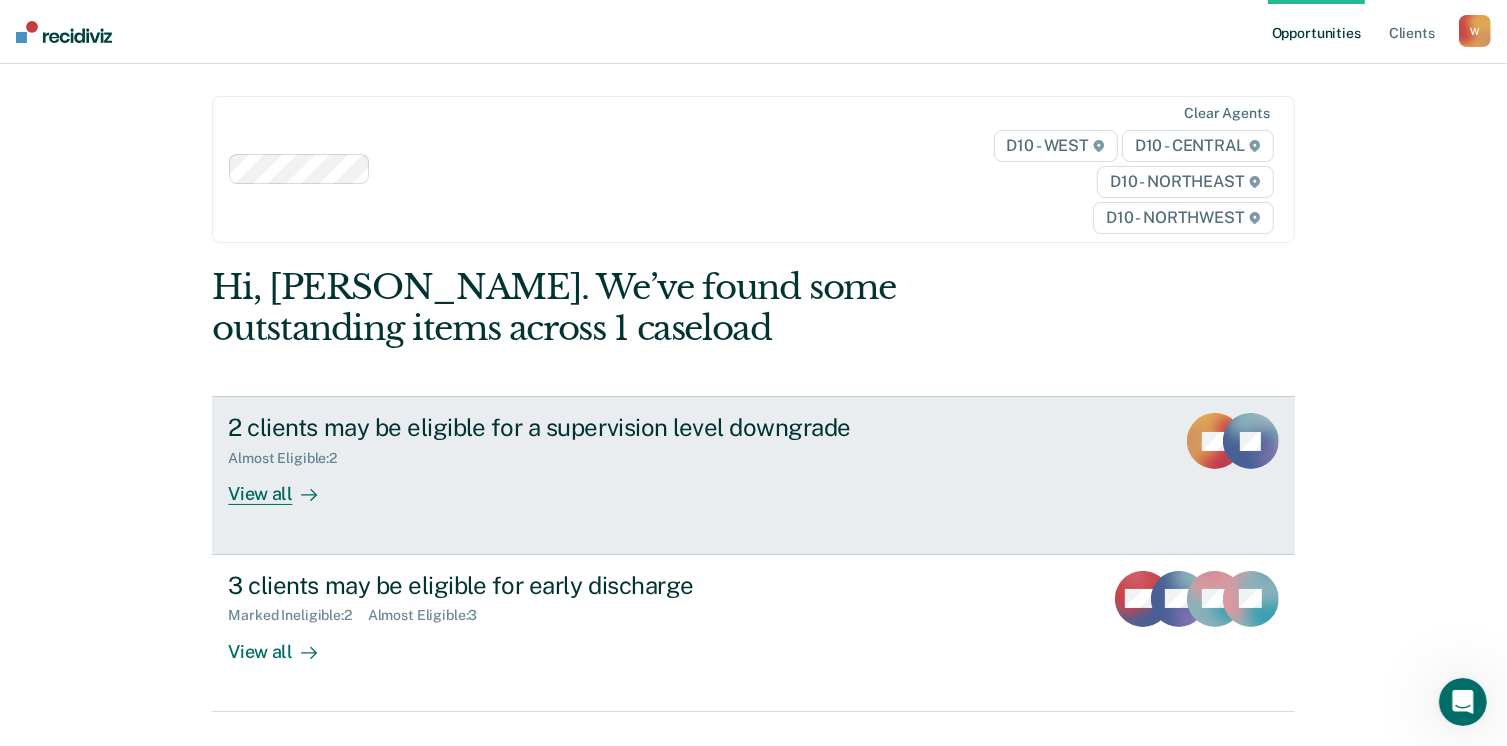 click on "View all" at bounding box center [284, 486] 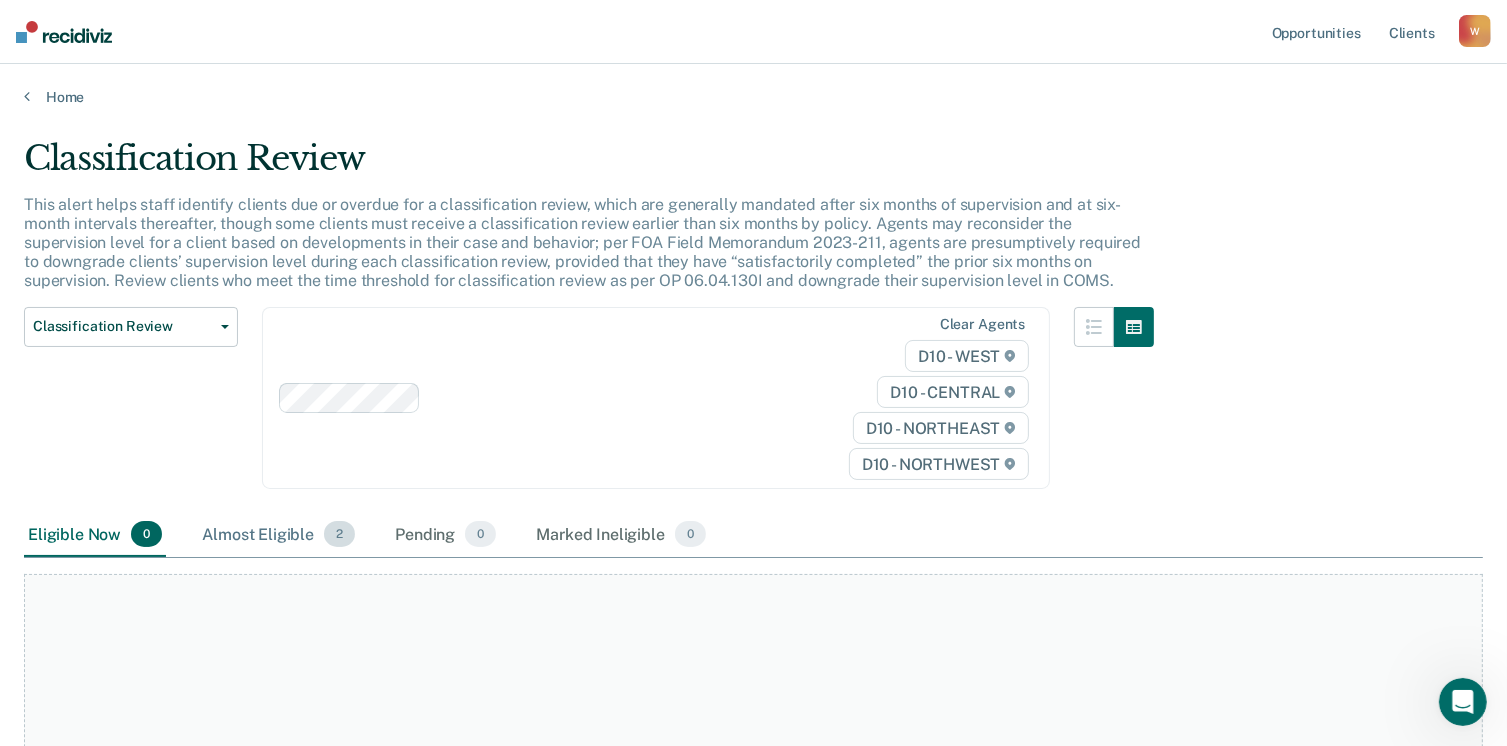 click on "Almost Eligible 2" at bounding box center [278, 535] 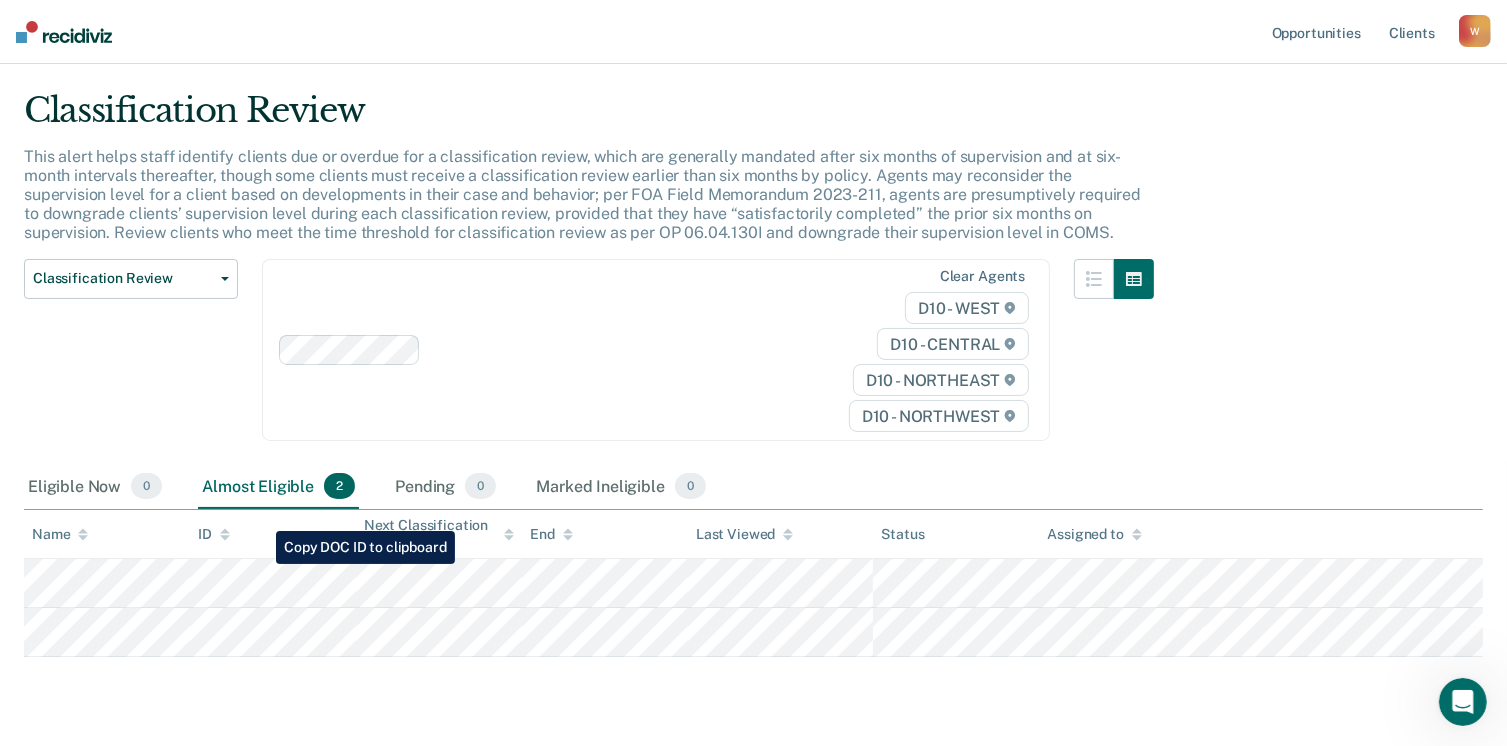 scroll, scrollTop: 0, scrollLeft: 0, axis: both 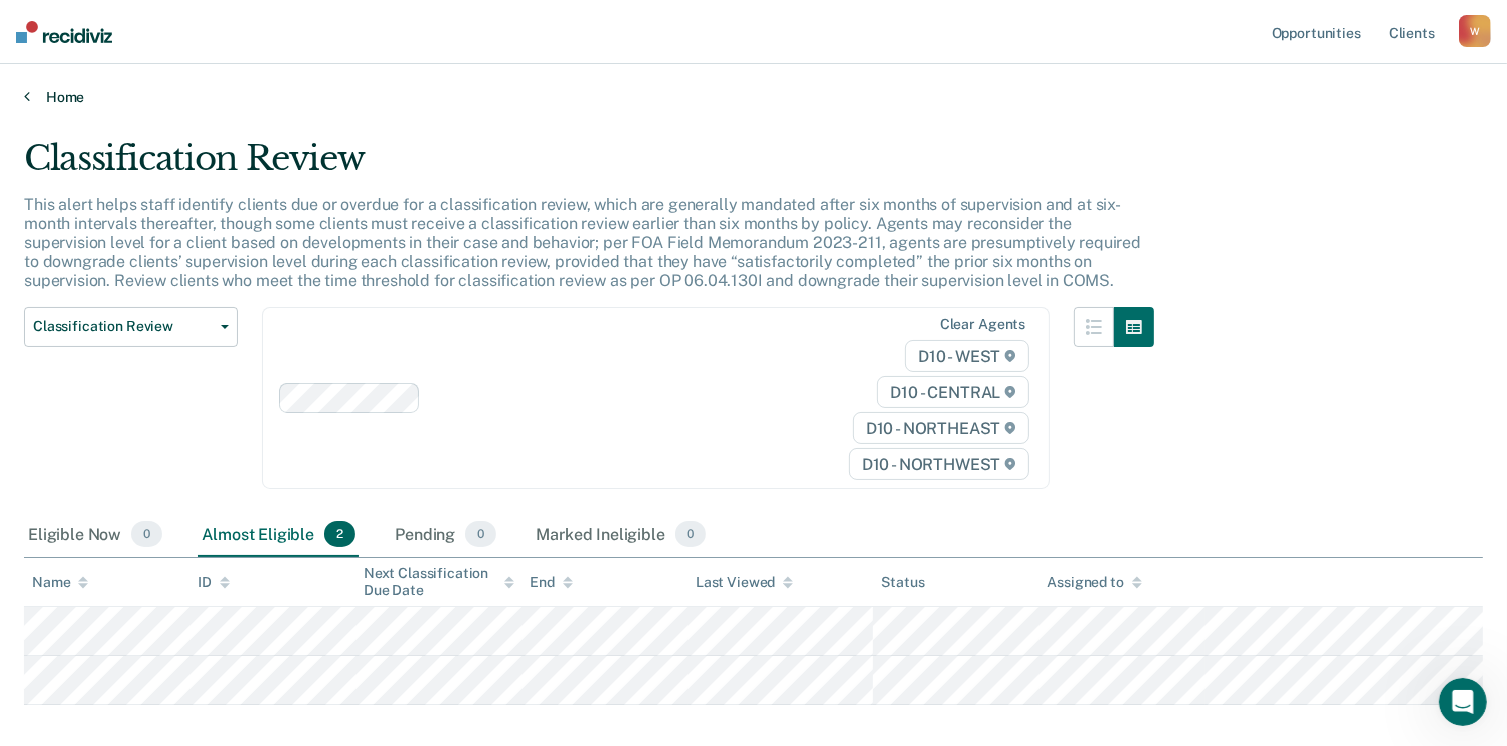 click on "Home" at bounding box center (753, 97) 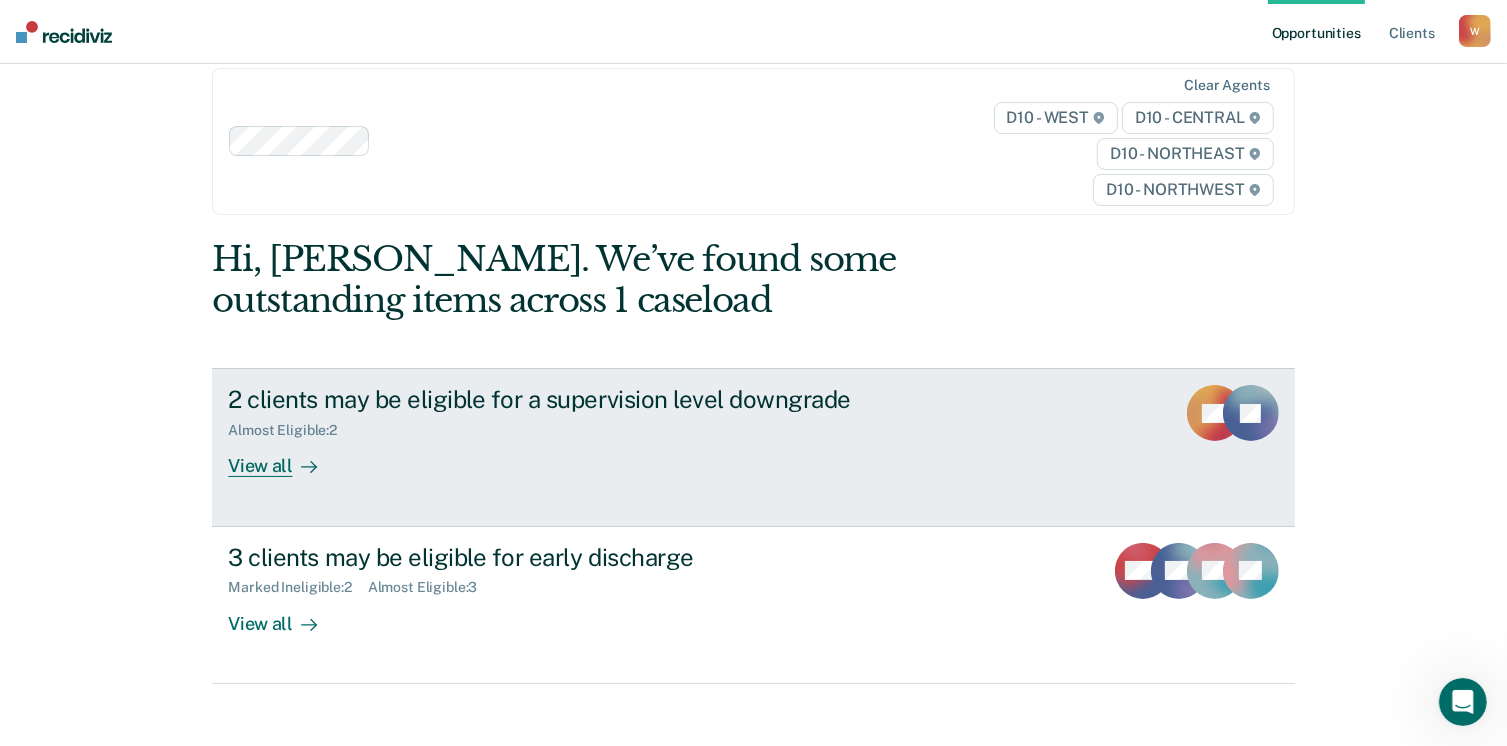 scroll, scrollTop: 0, scrollLeft: 0, axis: both 